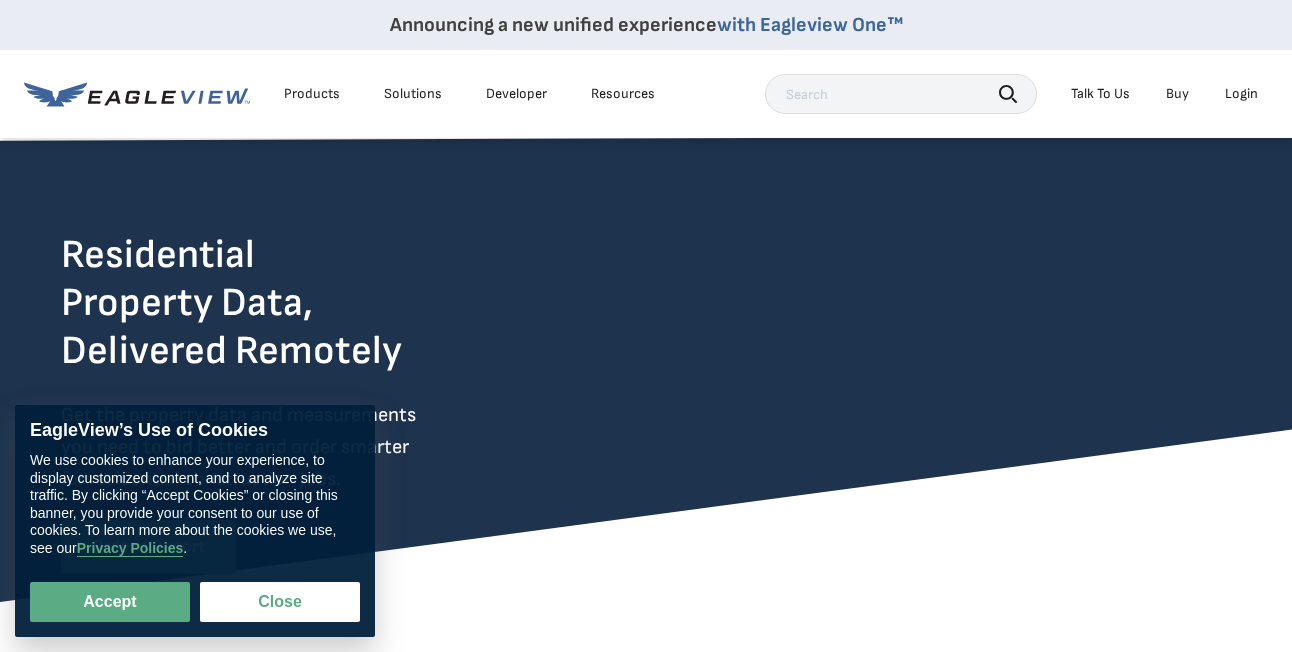 scroll, scrollTop: 0, scrollLeft: 0, axis: both 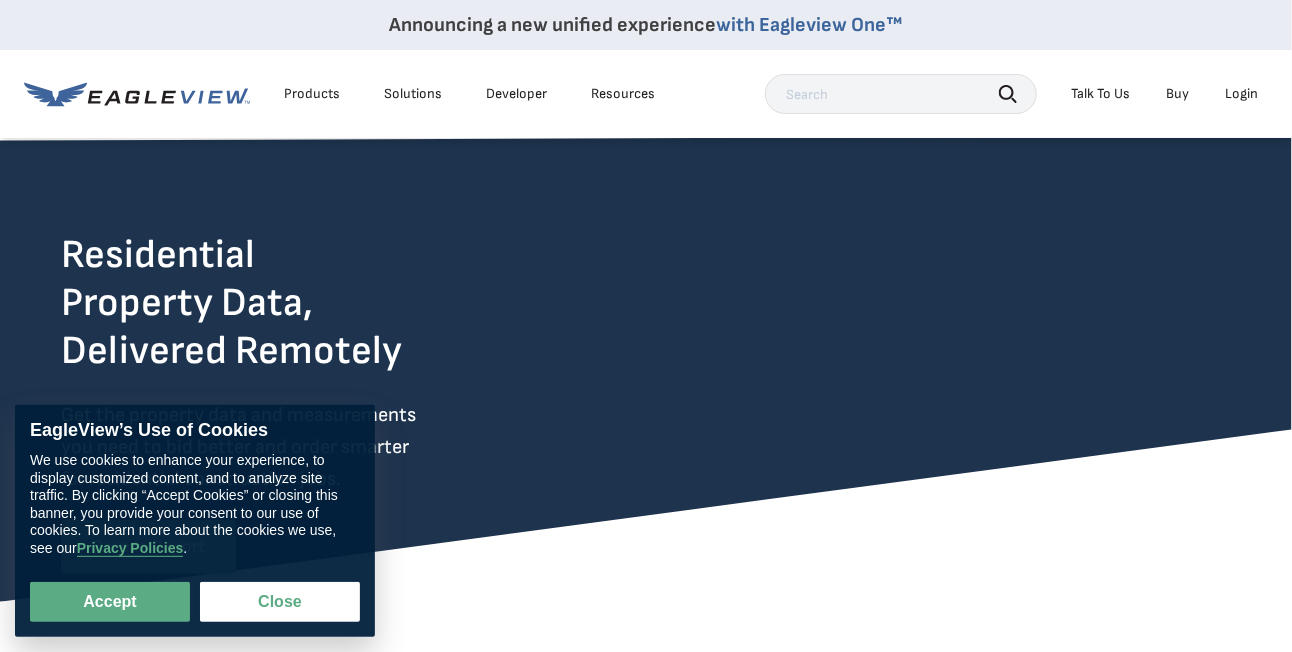 click on "Login" at bounding box center [1241, 94] 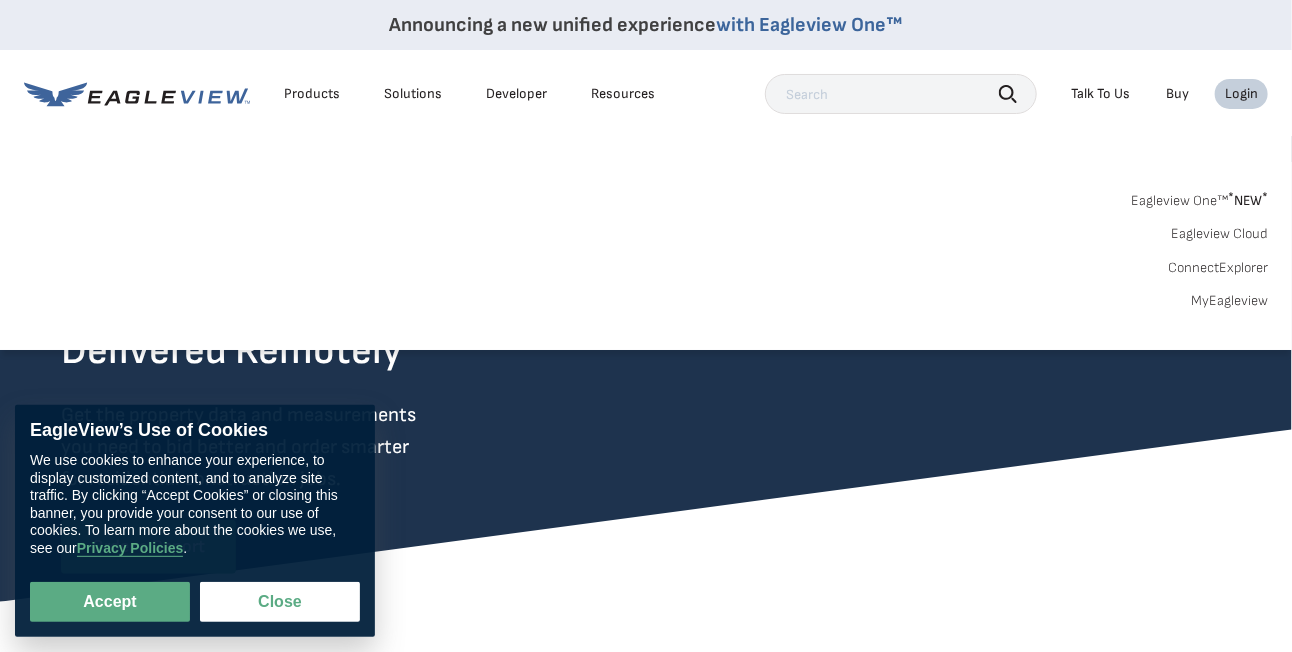 click on "Login" at bounding box center (1241, 94) 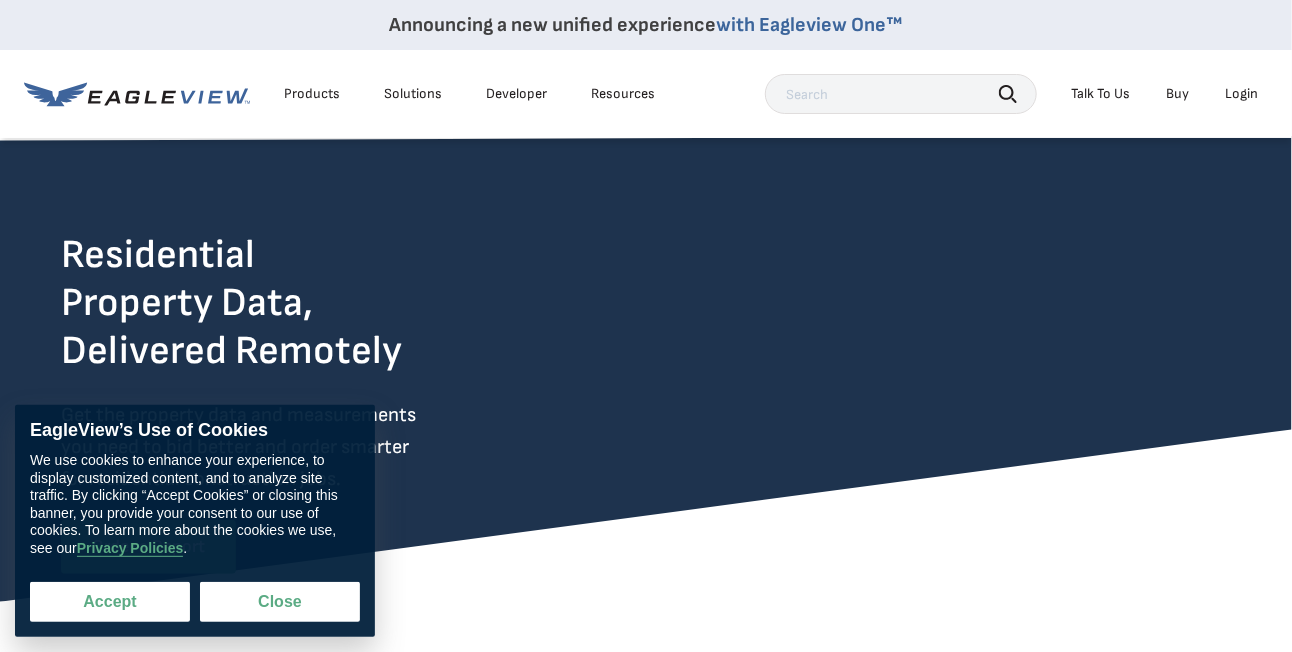 drag, startPoint x: 100, startPoint y: 599, endPoint x: 168, endPoint y: 568, distance: 74.73286 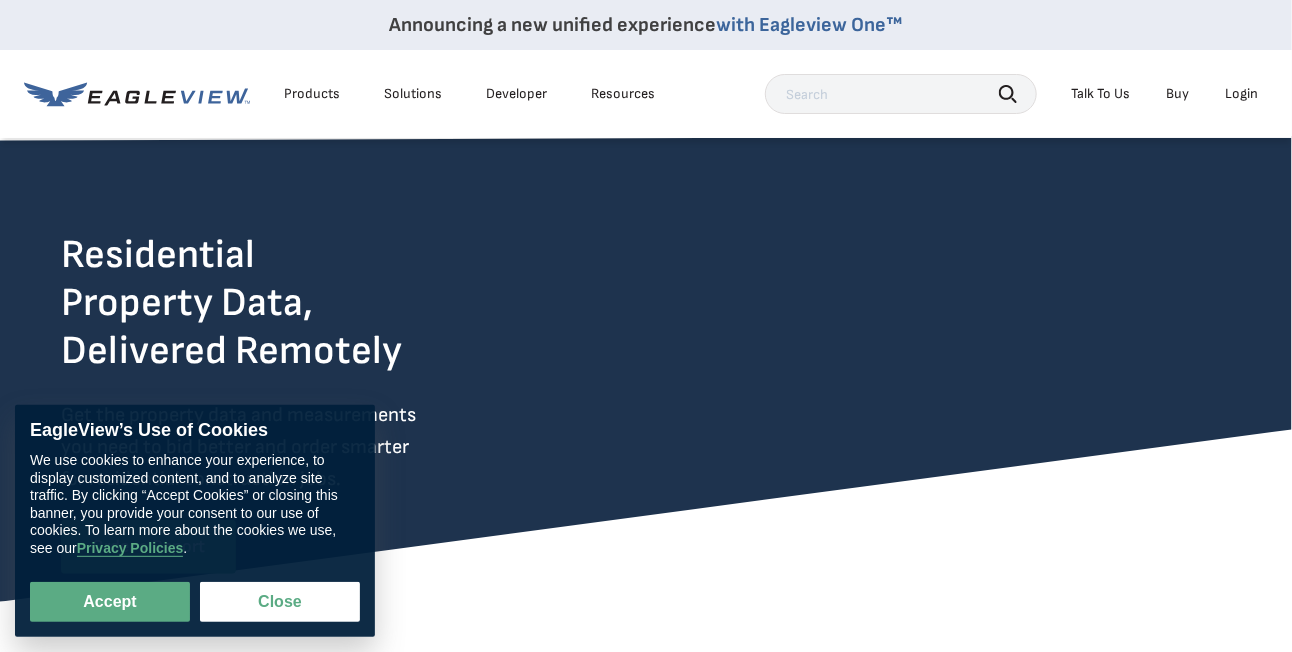 click on "Accept" at bounding box center (110, 602) 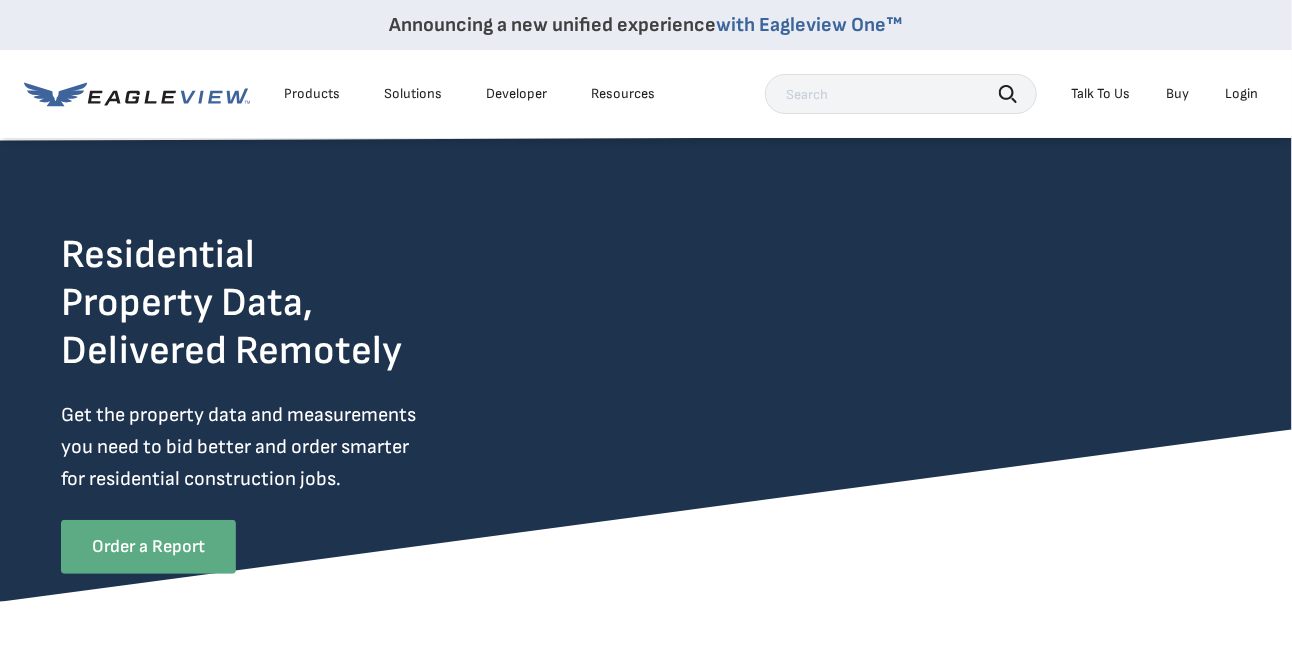 click on "Login" at bounding box center (1241, 94) 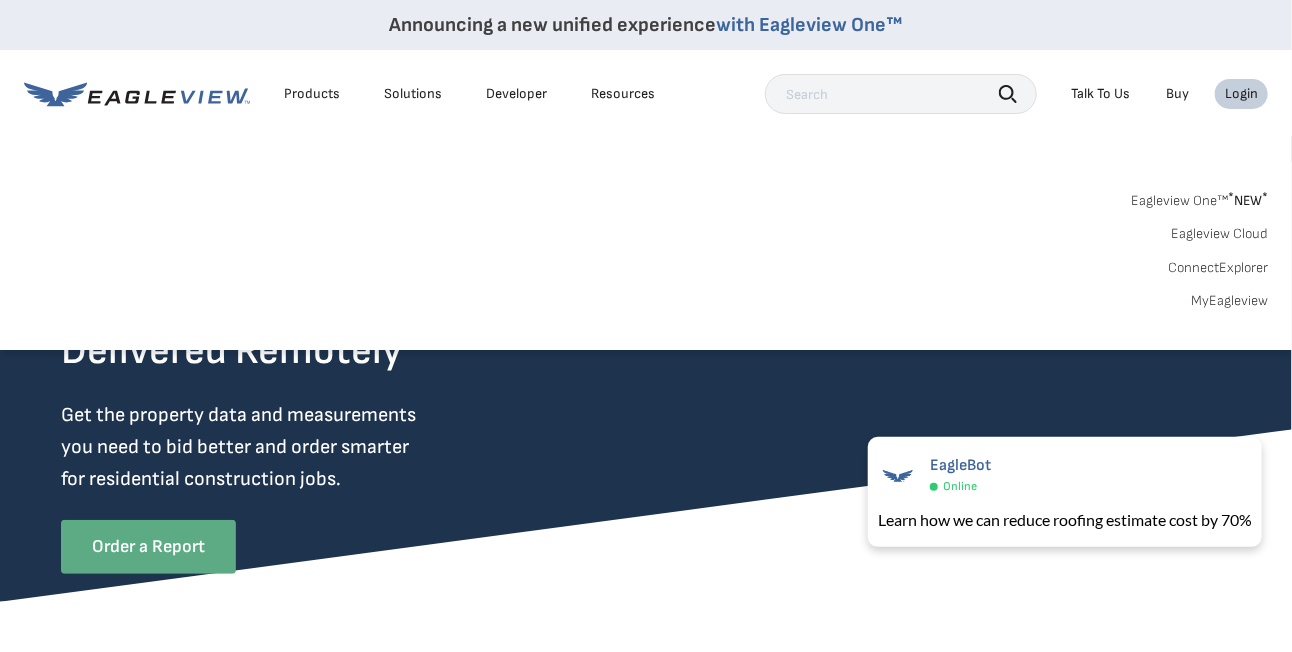click on "MyEagleview" at bounding box center (1229, 301) 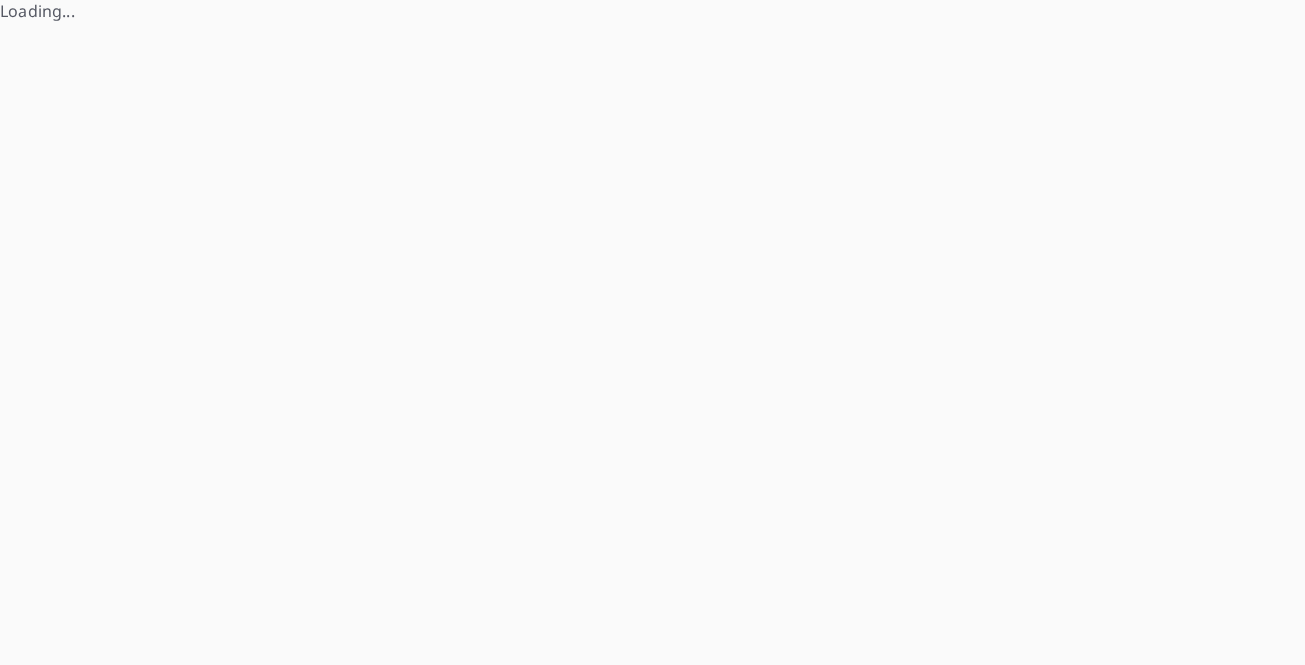 scroll, scrollTop: 0, scrollLeft: 0, axis: both 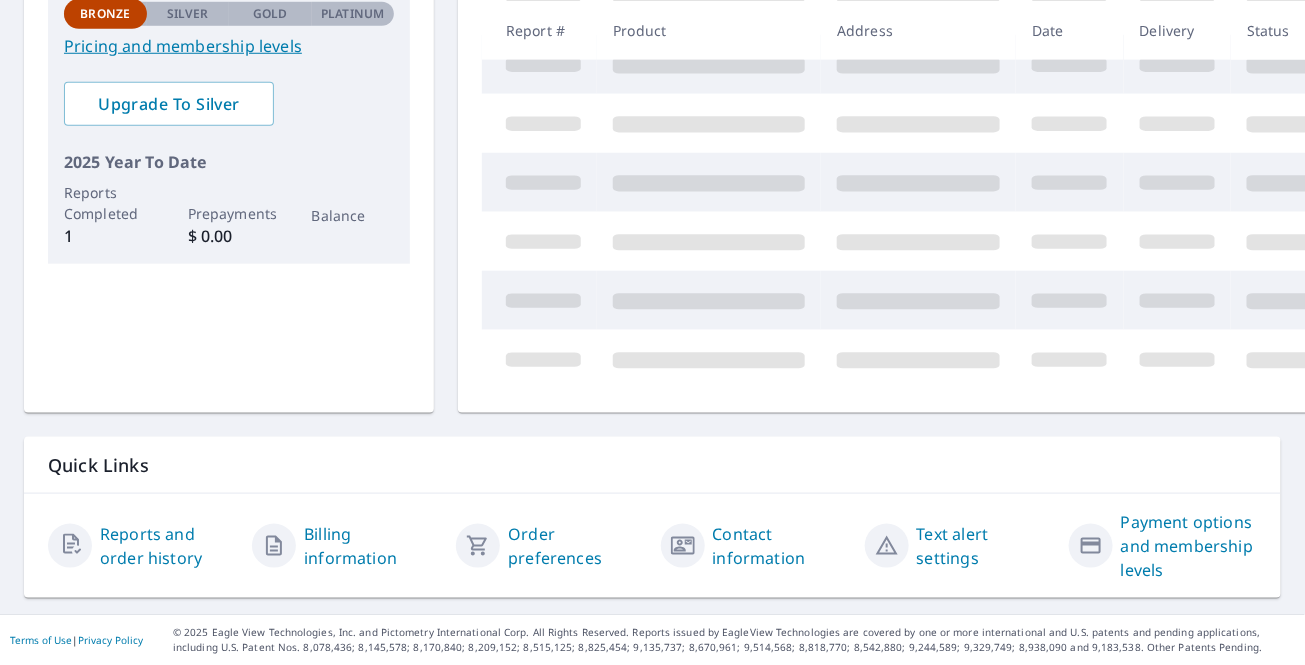click on "Reports and order history" at bounding box center (168, 546) 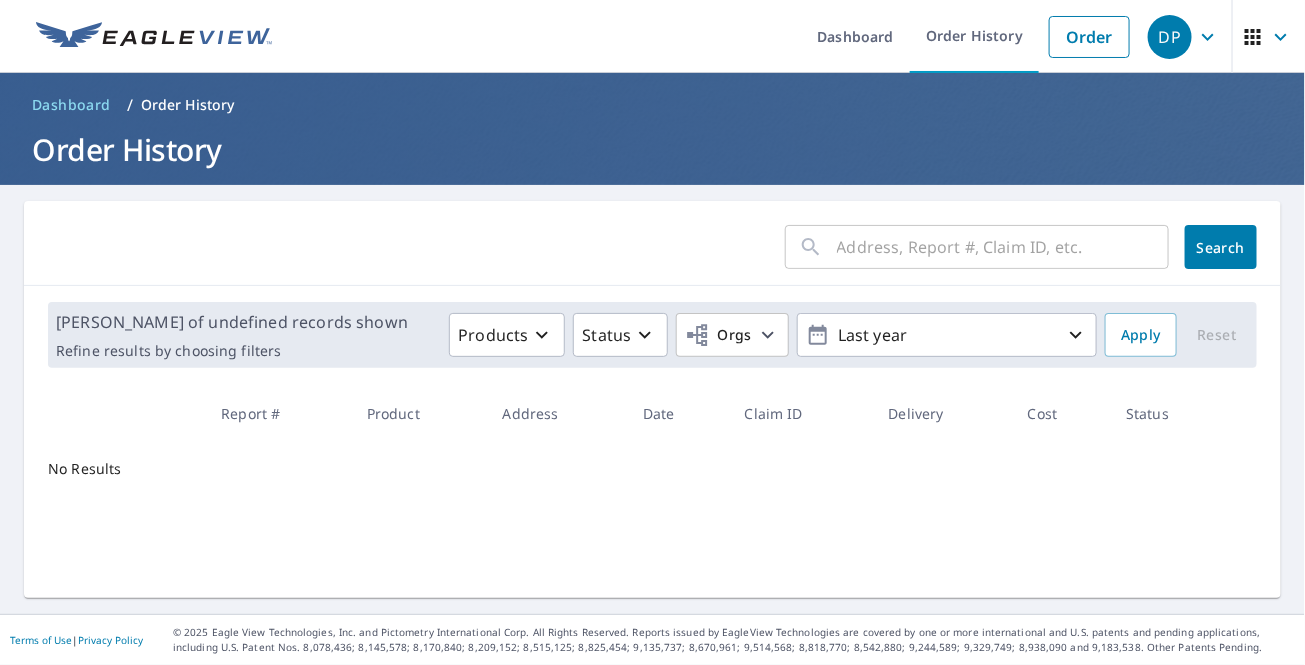scroll, scrollTop: 0, scrollLeft: 0, axis: both 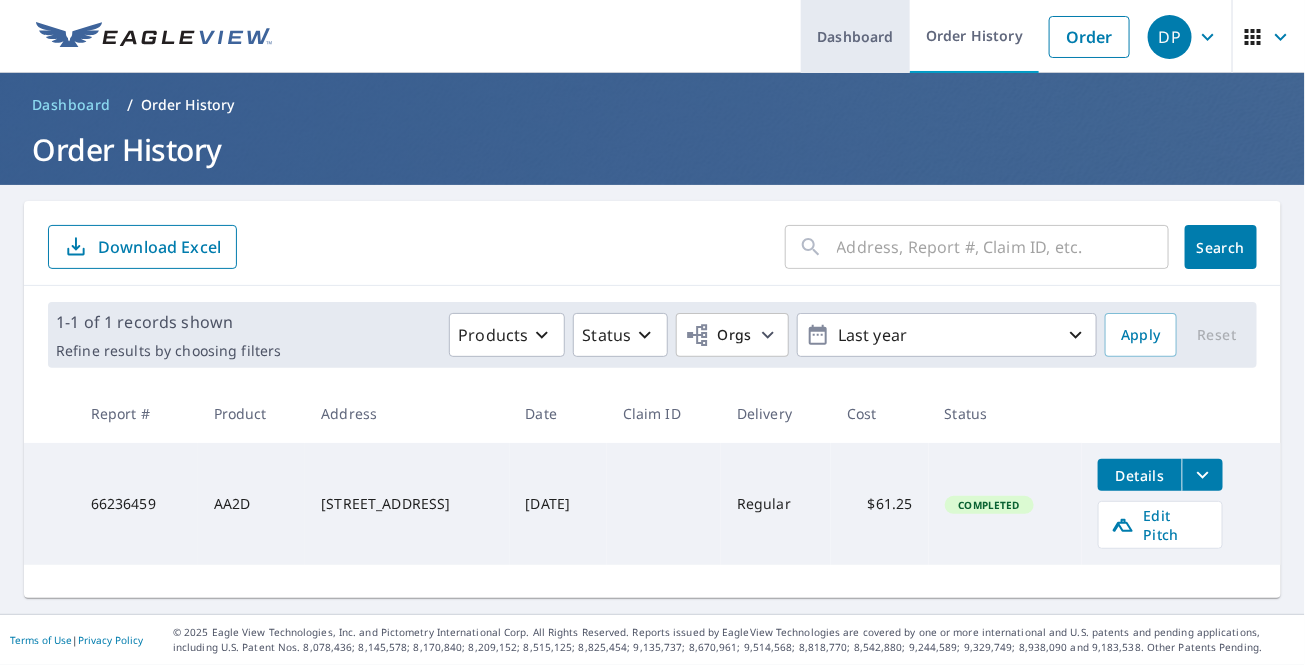 click on "Dashboard" at bounding box center (855, 36) 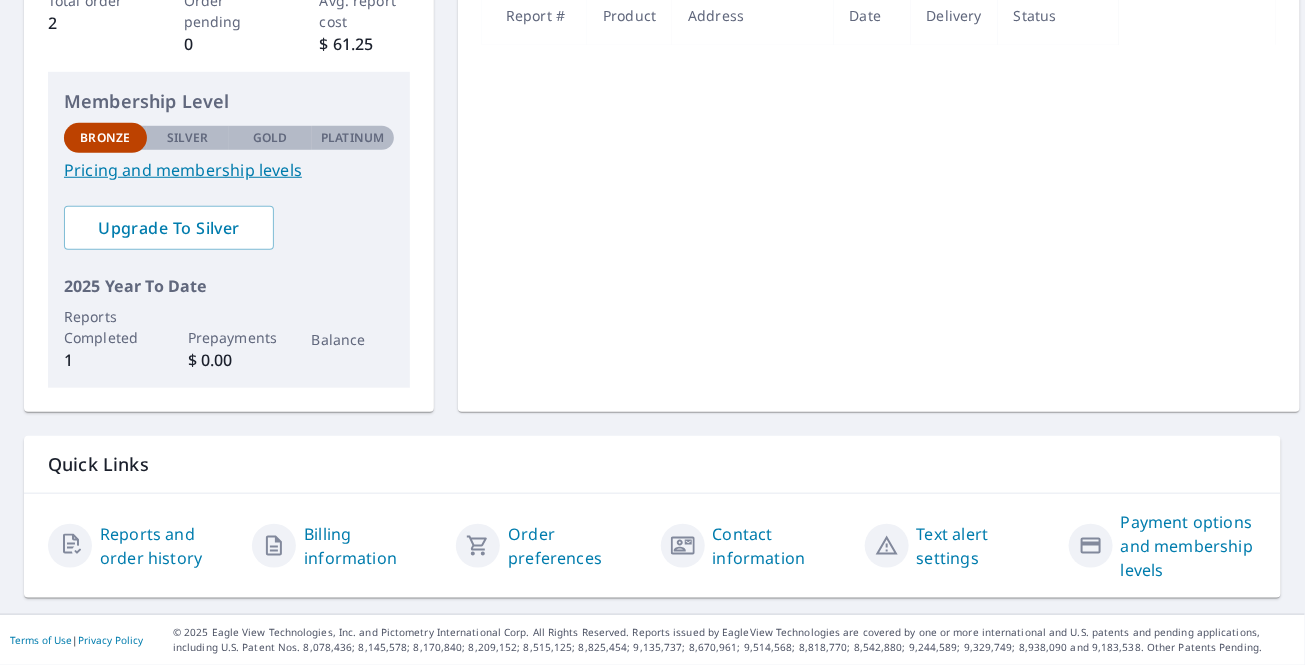 scroll, scrollTop: 406, scrollLeft: 0, axis: vertical 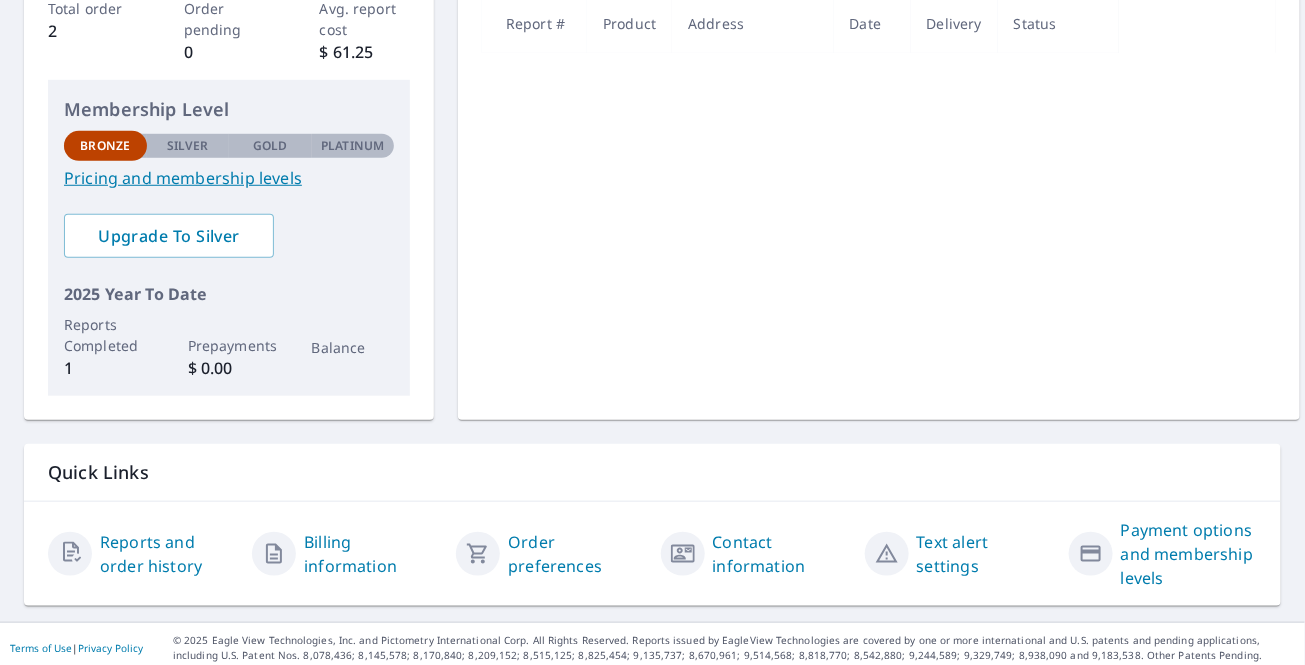 click on "Contact information" at bounding box center [781, 554] 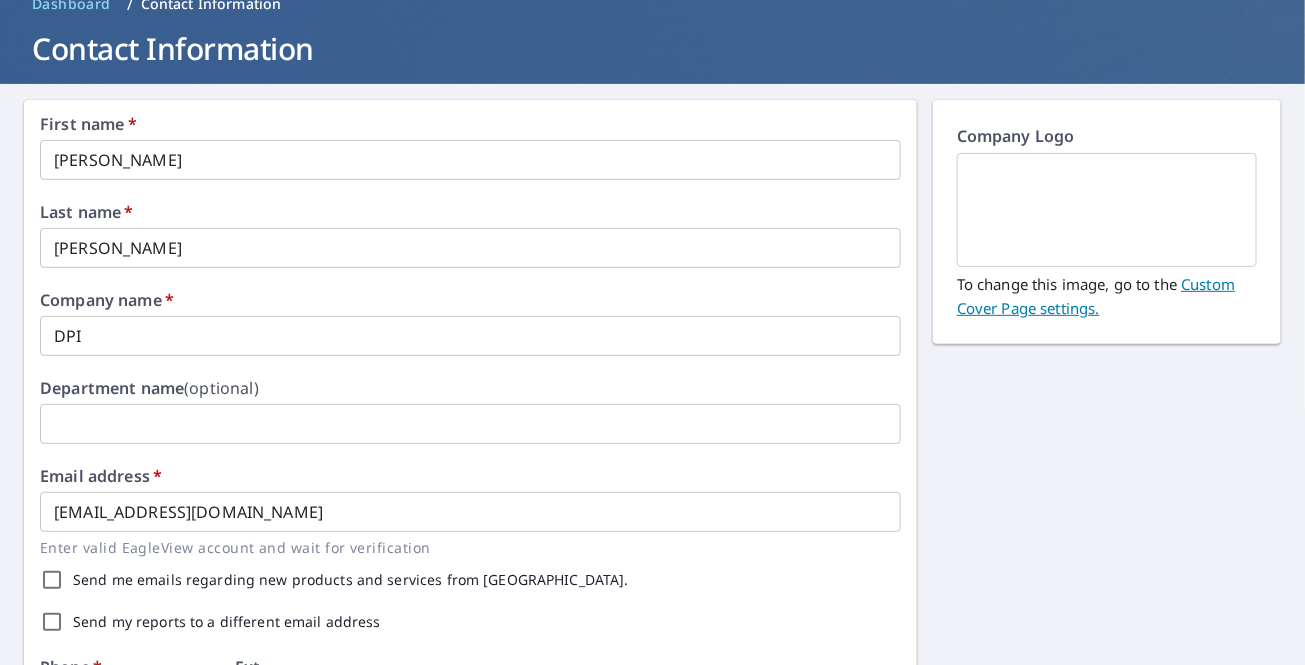 scroll, scrollTop: 0, scrollLeft: 0, axis: both 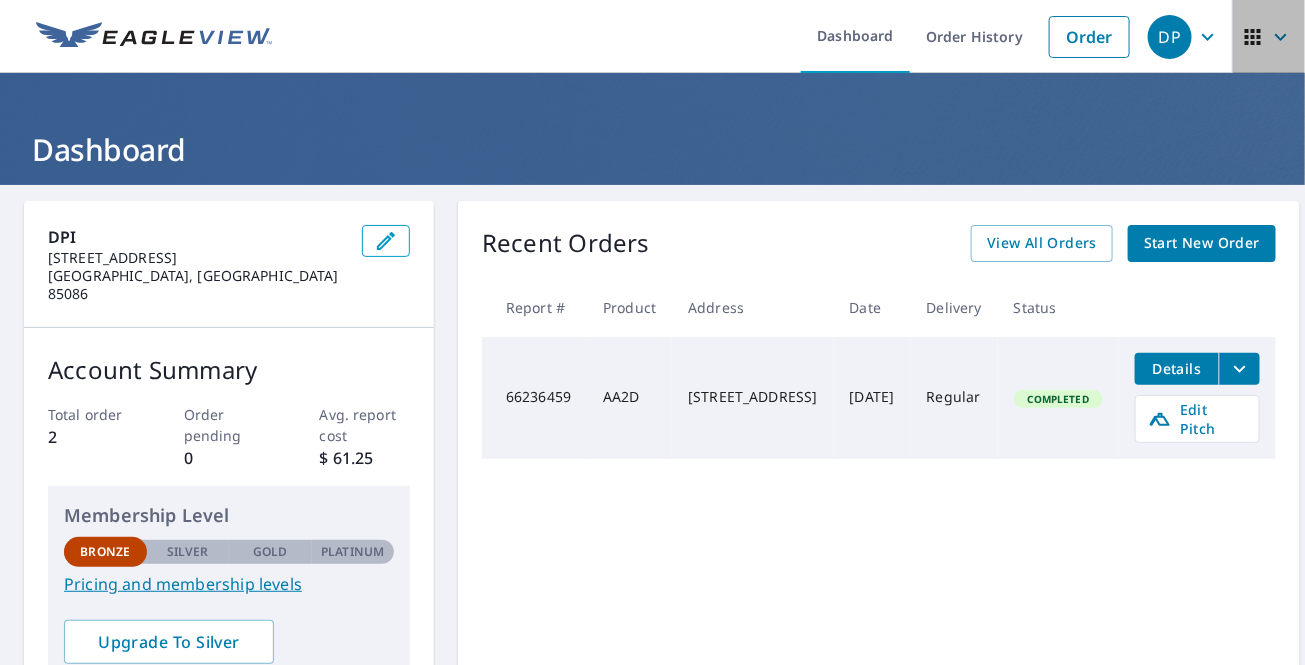 click 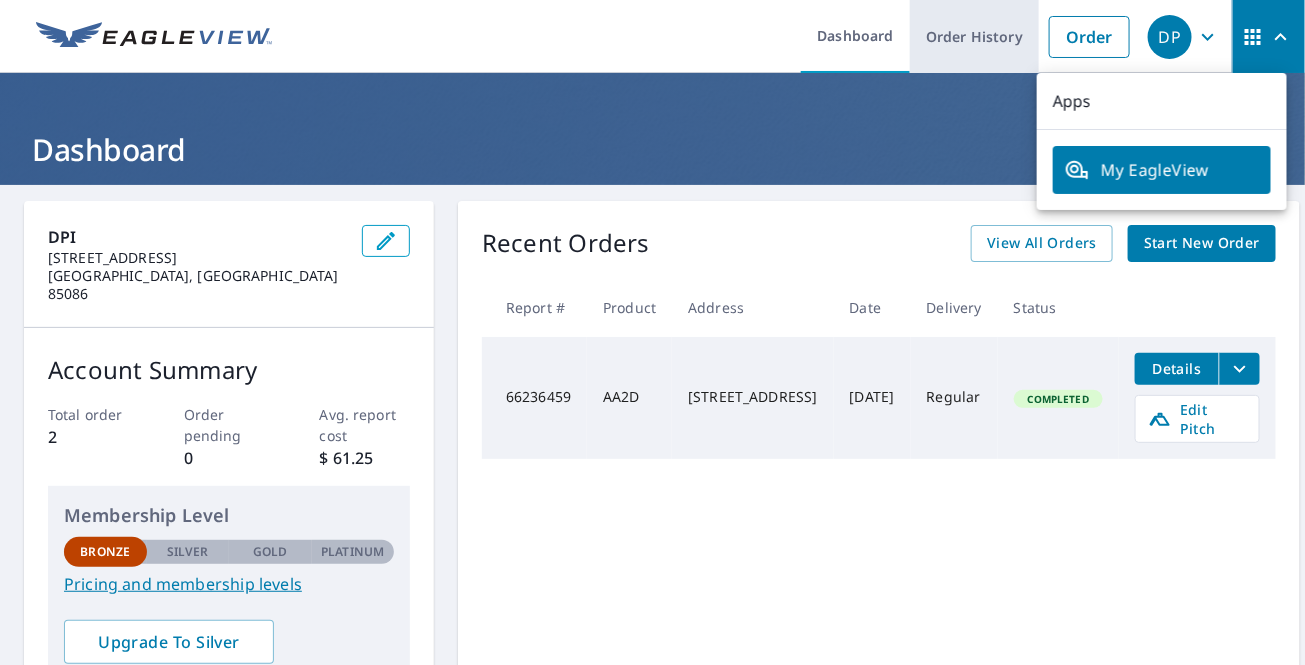 click on "Order History" at bounding box center [974, 36] 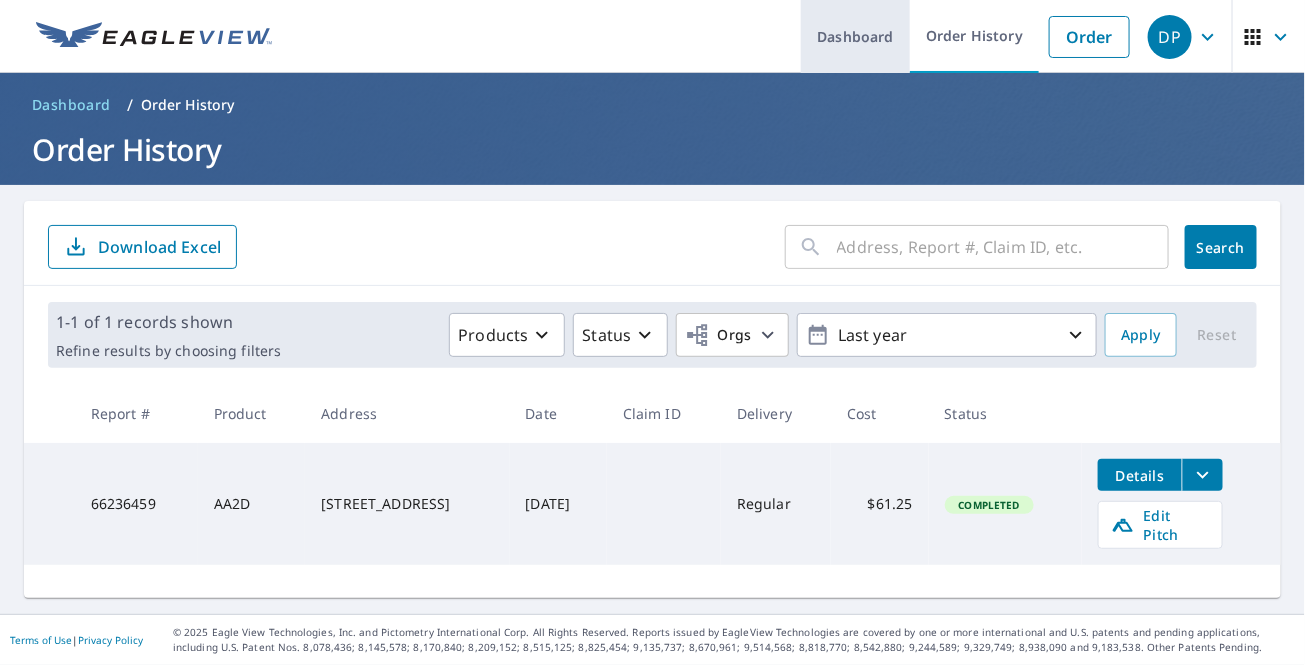click on "Dashboard" at bounding box center (855, 36) 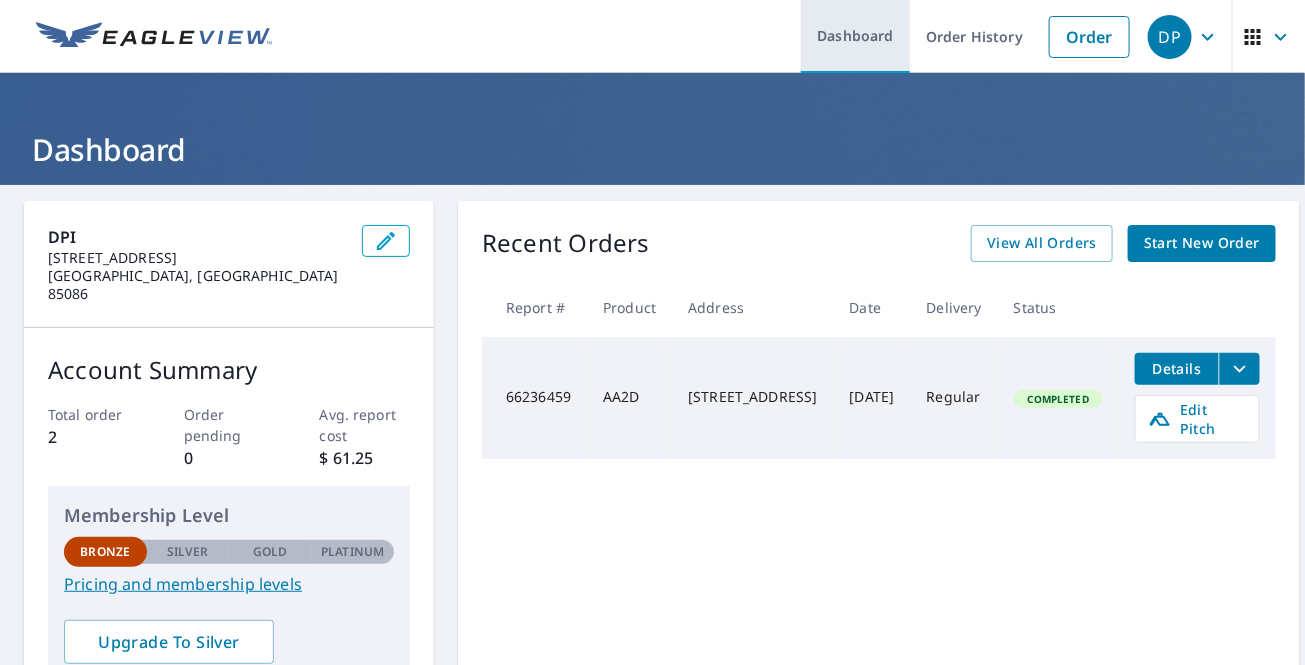click on "Dashboard" at bounding box center [855, 36] 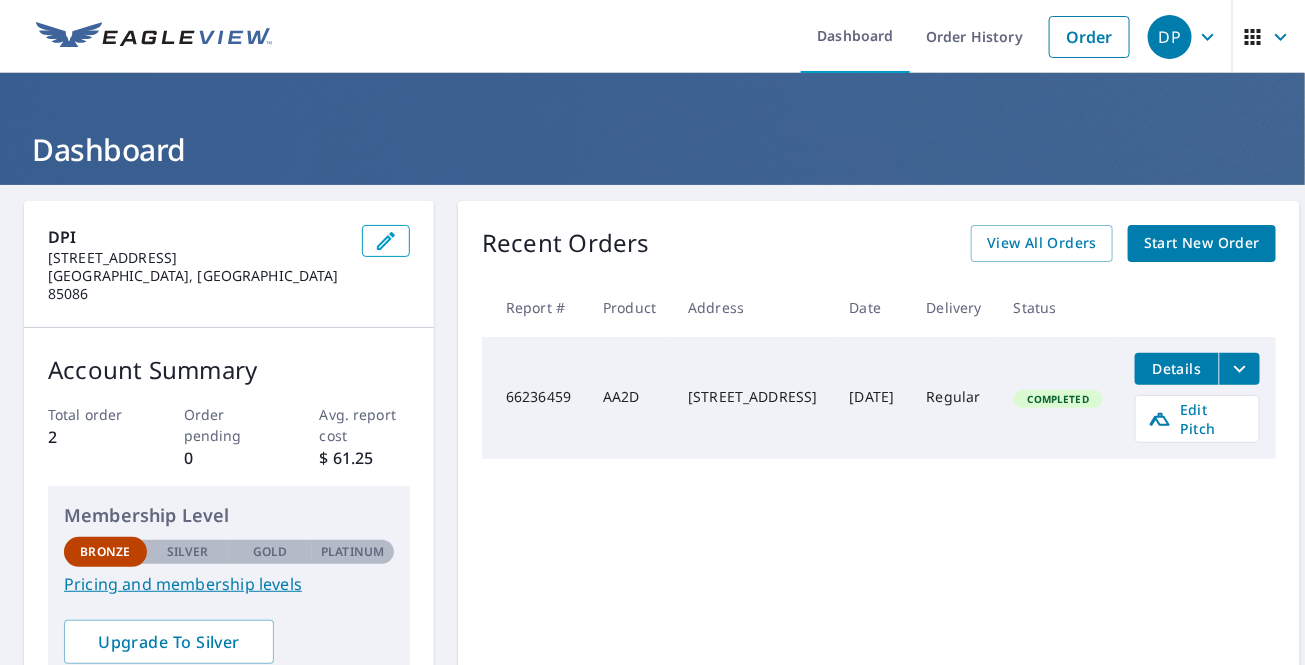 click on "Start New Order" at bounding box center (1202, 243) 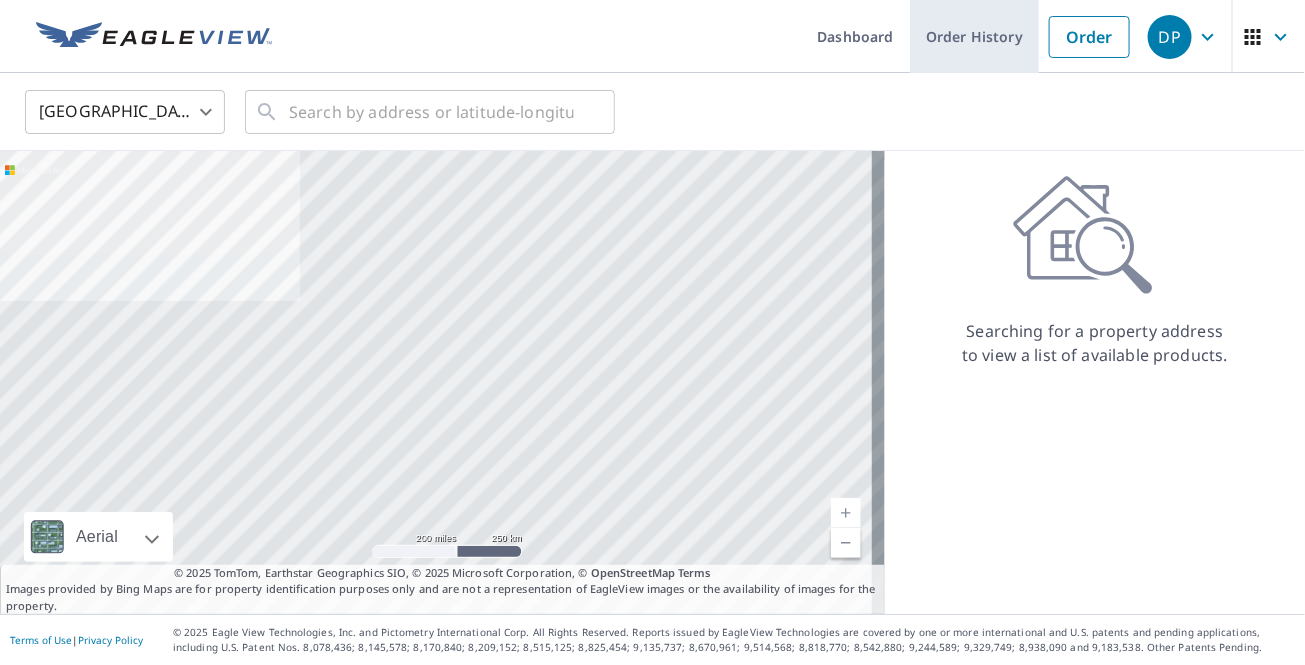 click on "Order History" at bounding box center (974, 36) 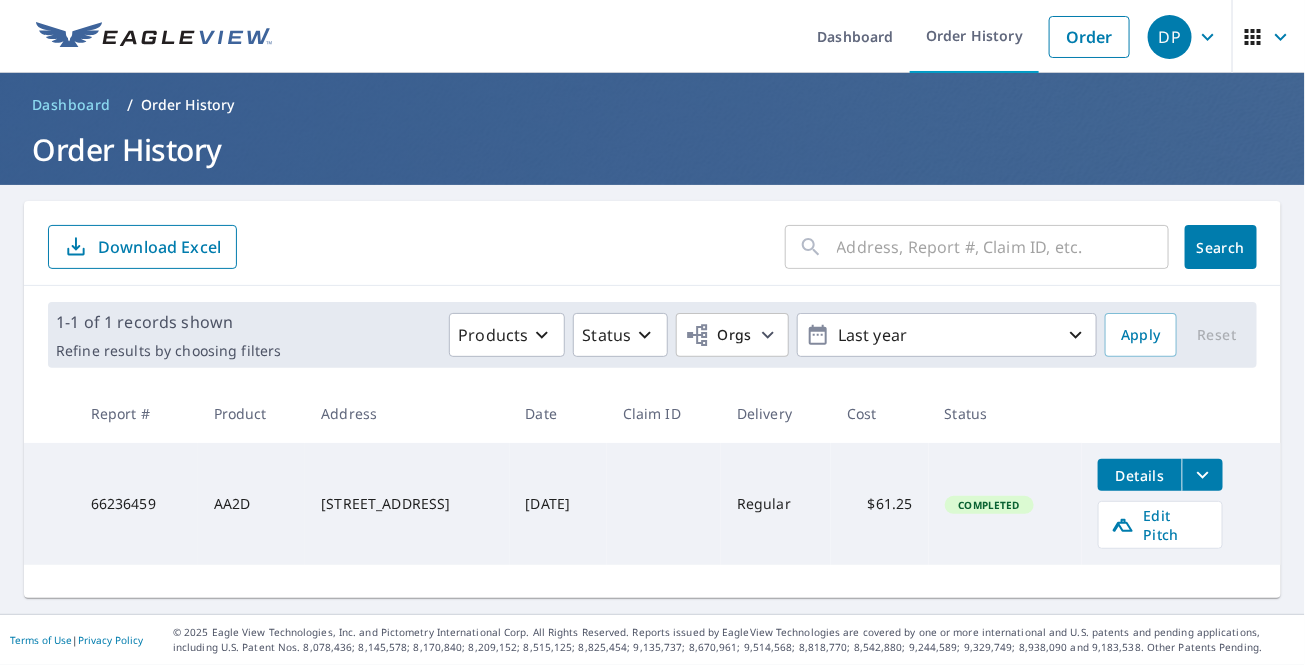 click at bounding box center [1003, 247] 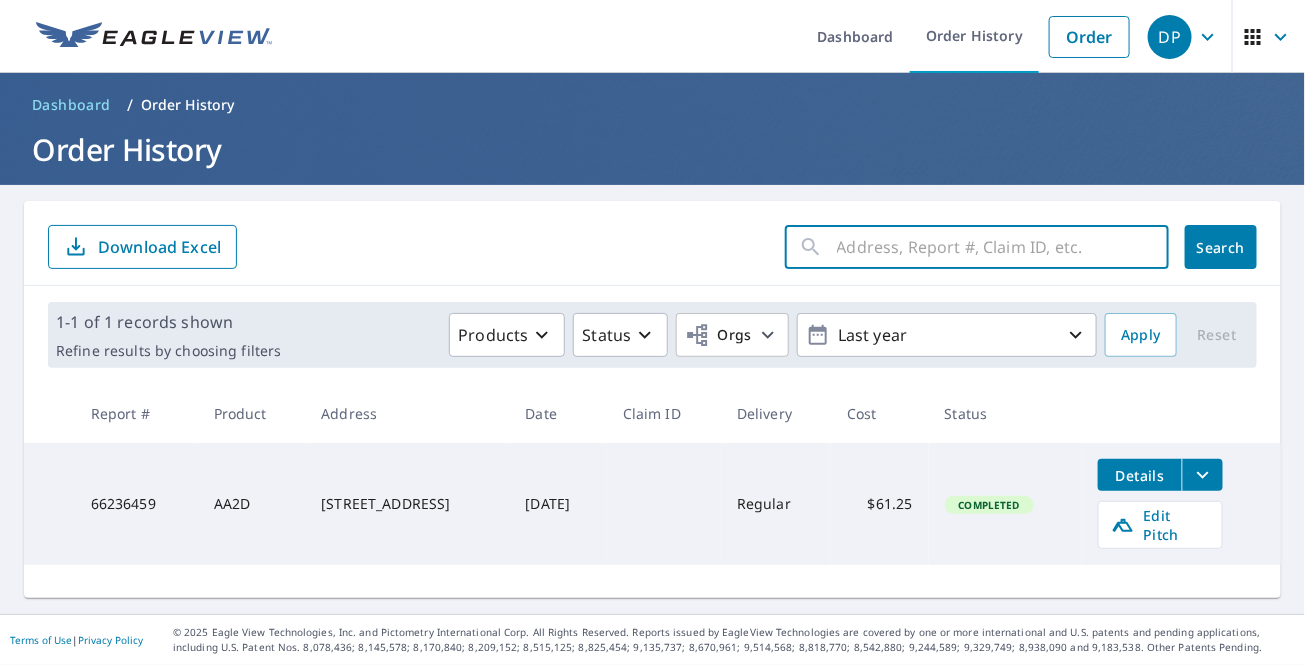 paste on "66361050" 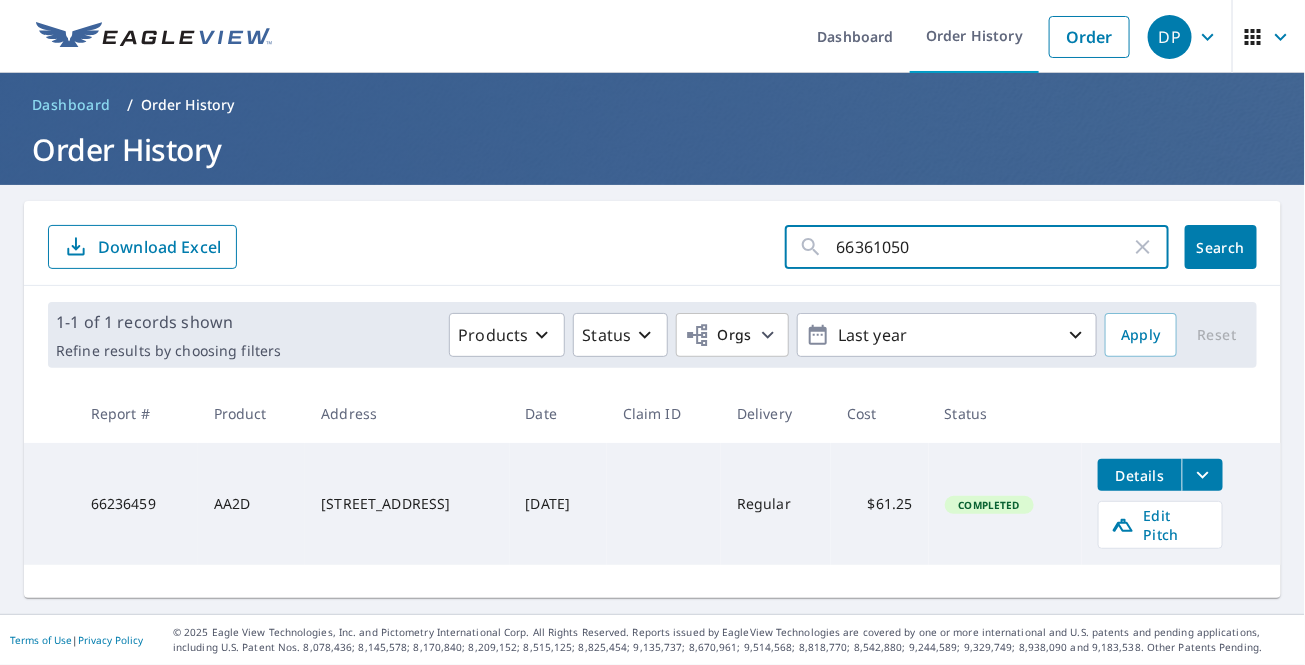 type on "66361050" 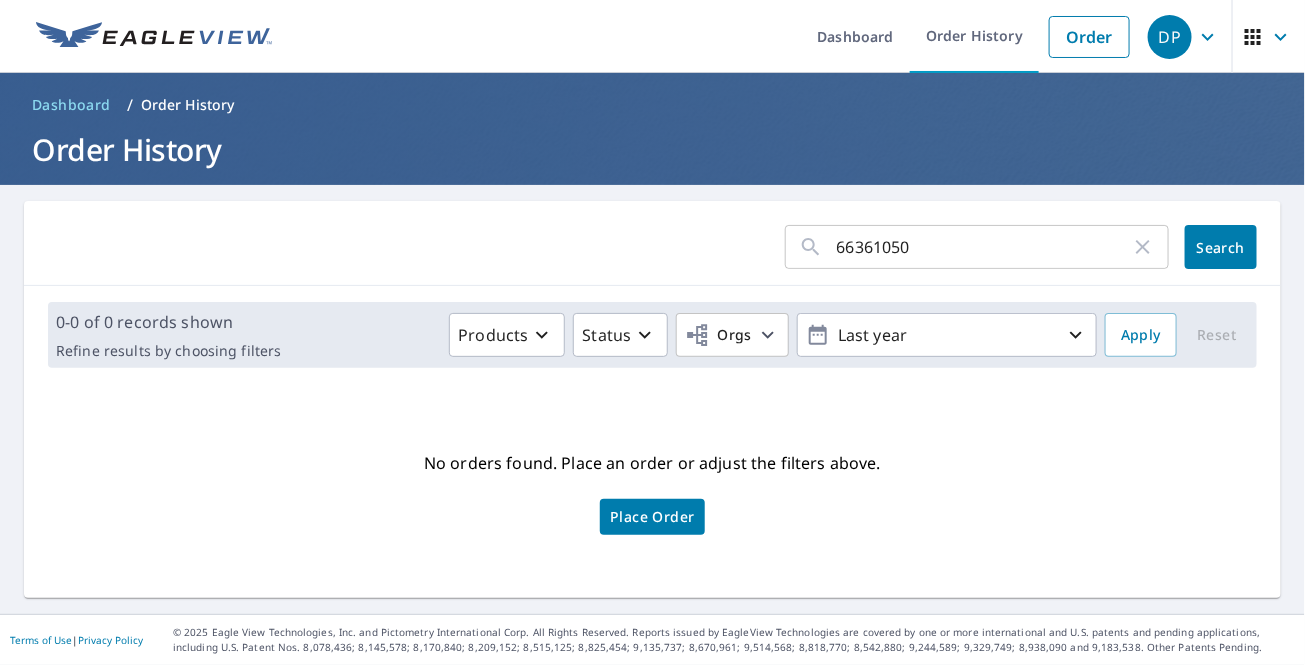 click 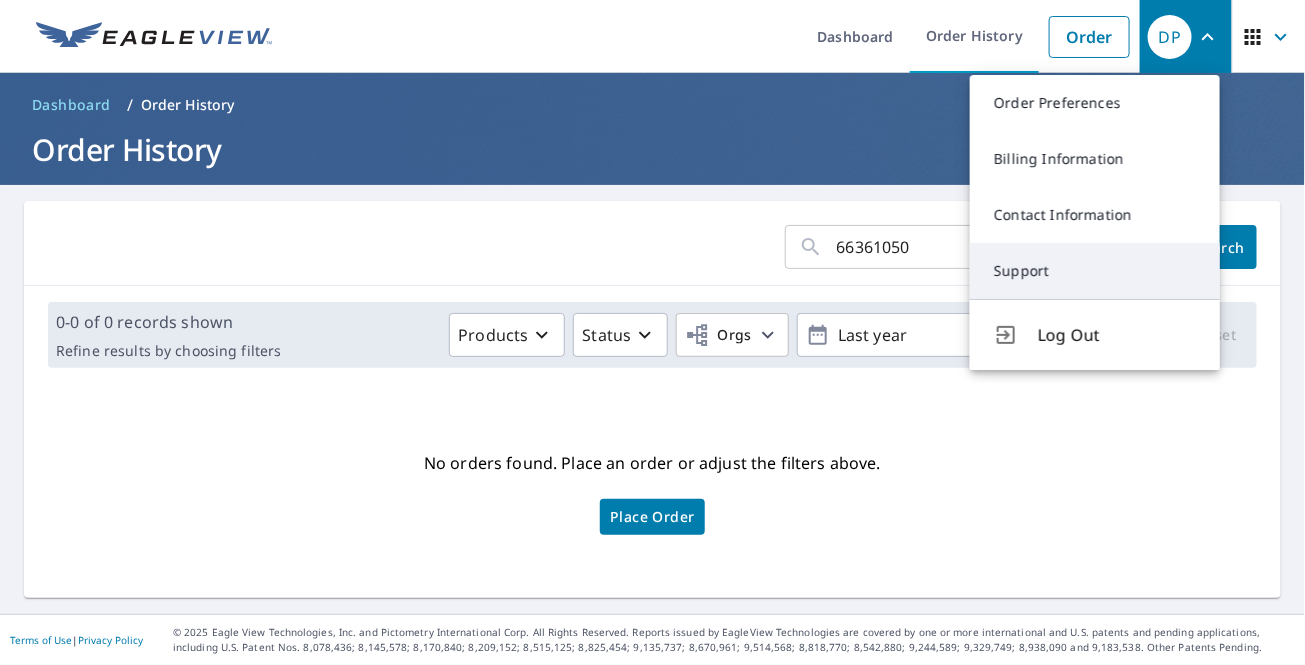 click on "Support" at bounding box center (1095, 271) 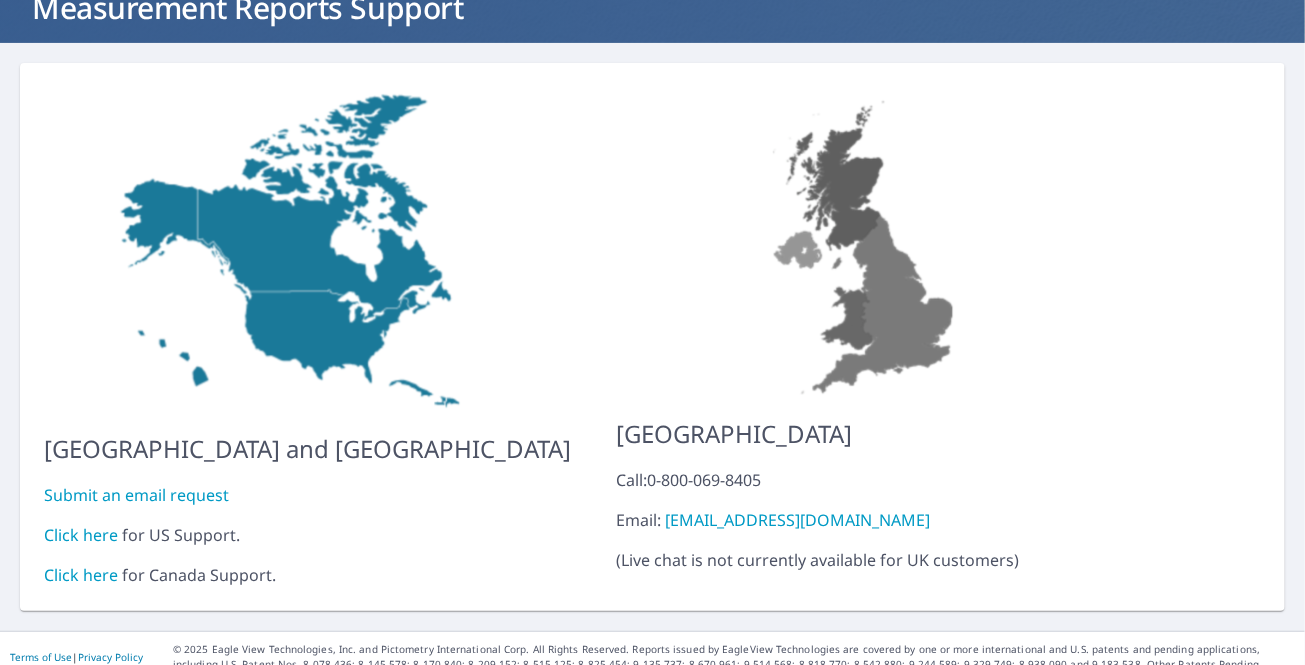 scroll, scrollTop: 142, scrollLeft: 0, axis: vertical 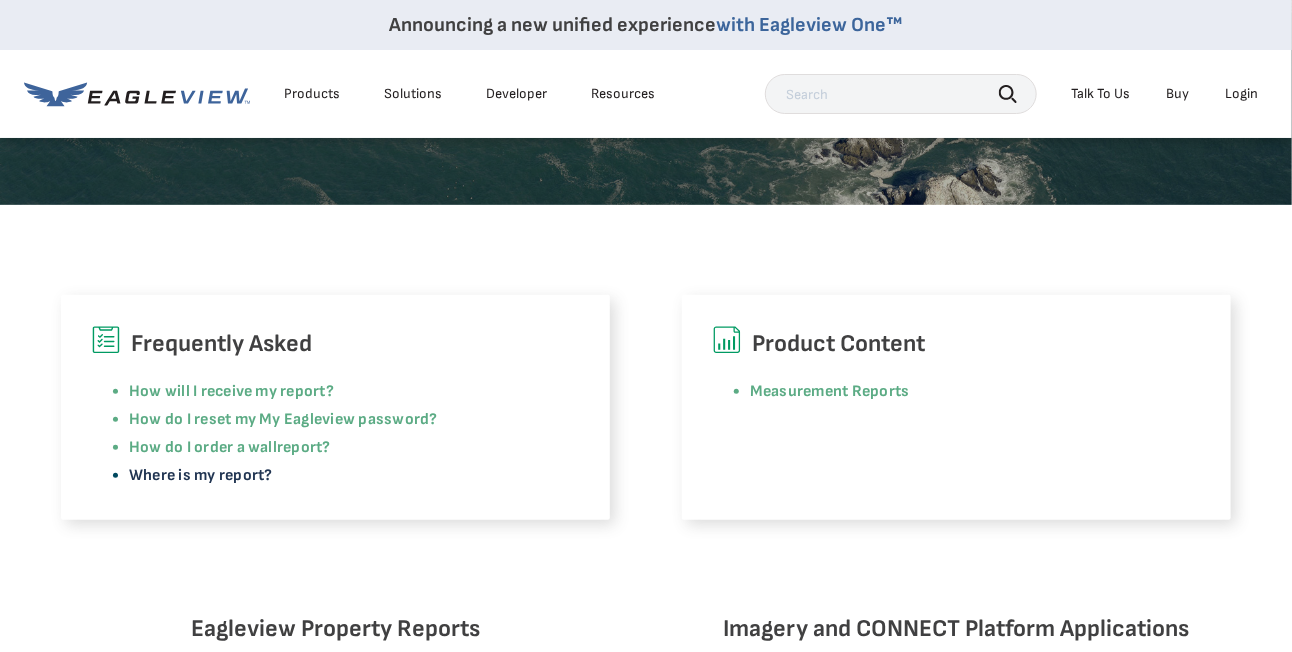 click on "Where is my report?" at bounding box center [201, 475] 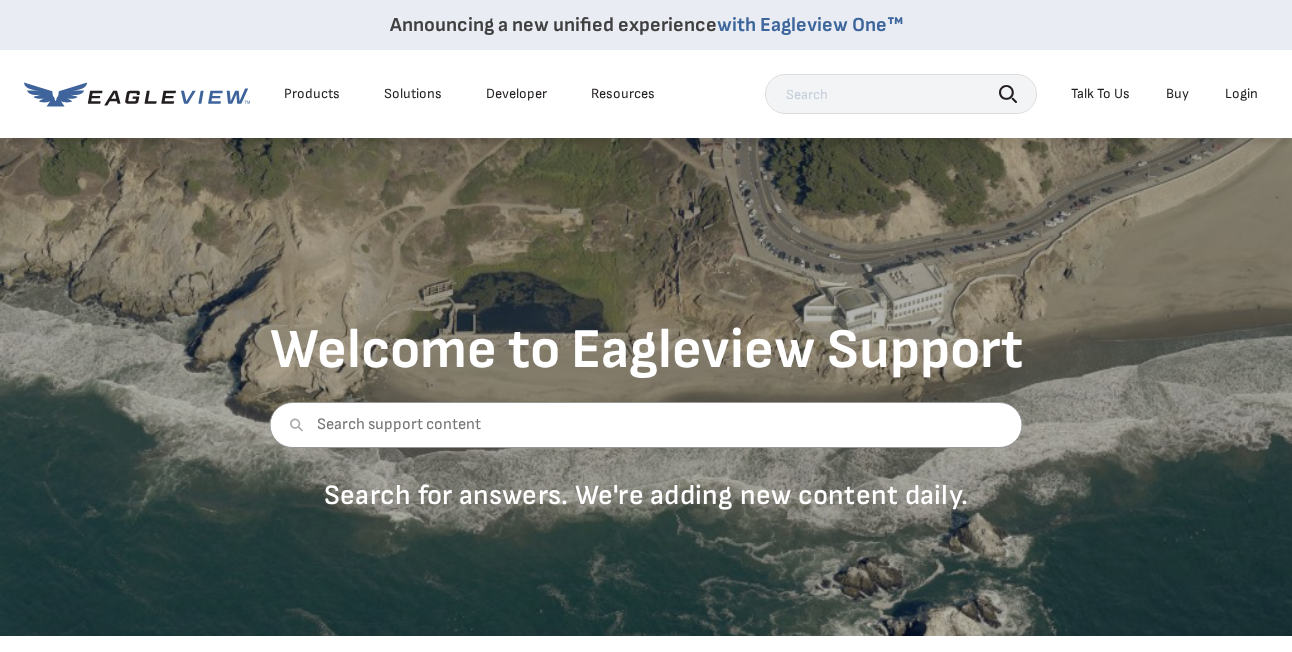 scroll, scrollTop: 0, scrollLeft: 0, axis: both 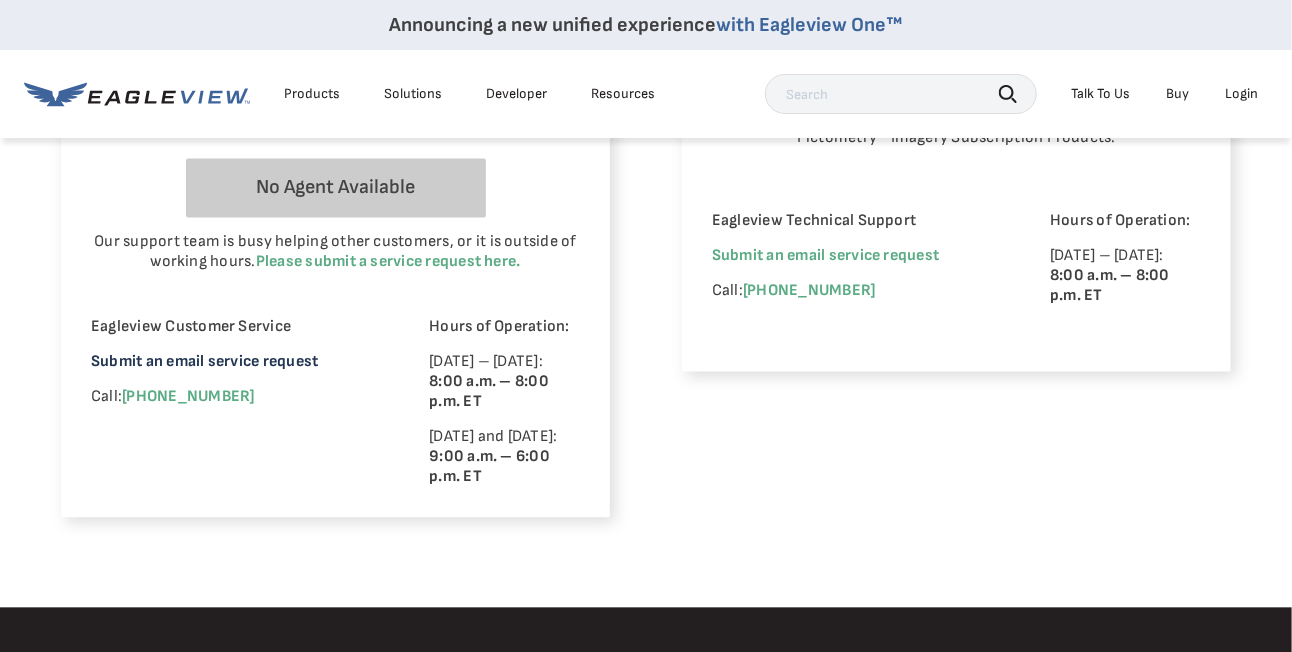 click on "Submit an email service request" at bounding box center (204, 362) 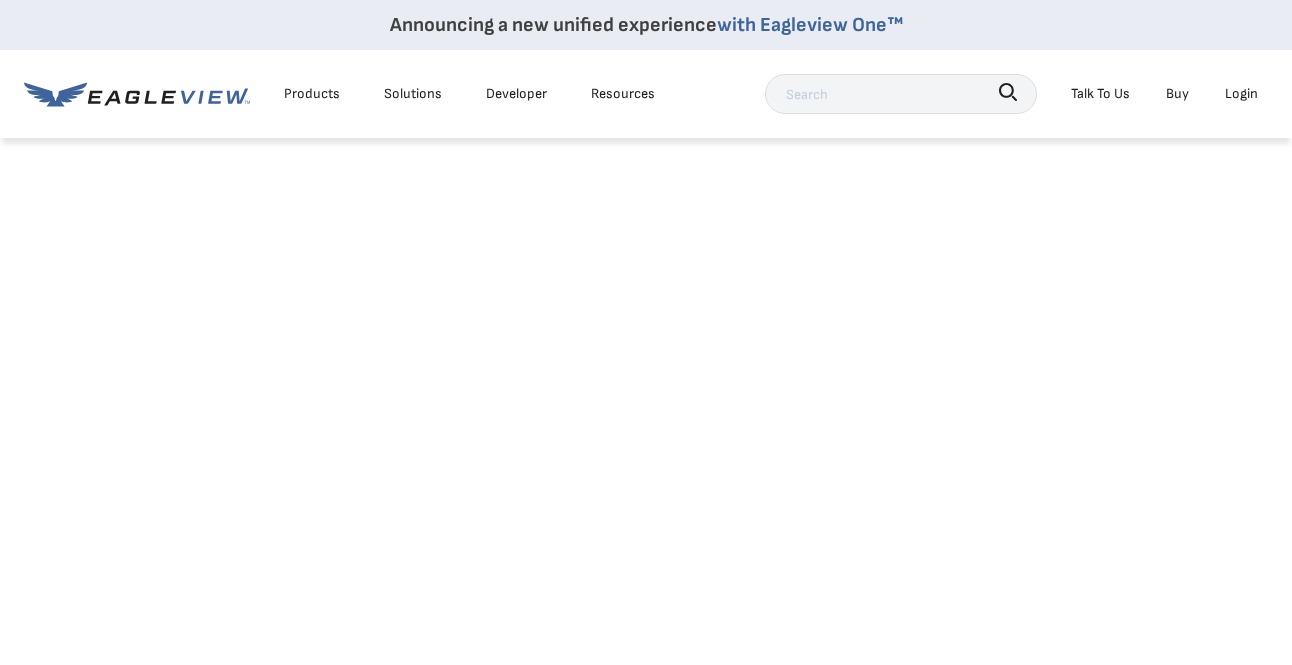 scroll, scrollTop: 0, scrollLeft: 0, axis: both 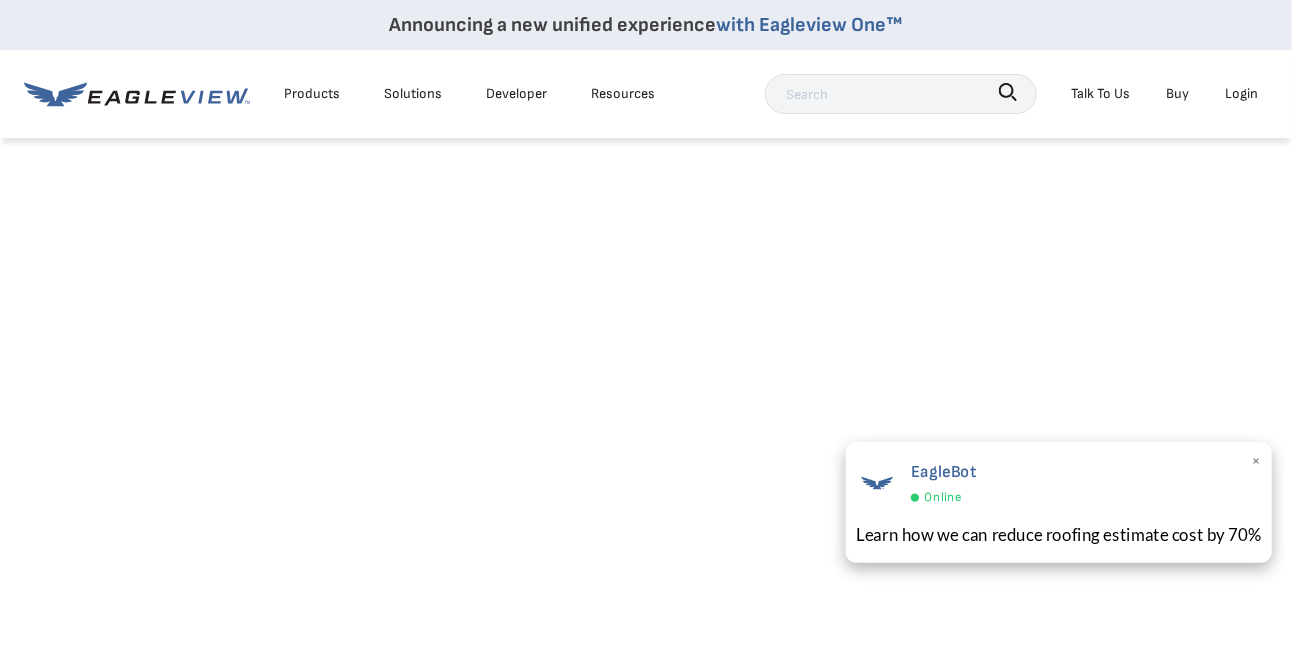 click on "×" at bounding box center [1256, 463] 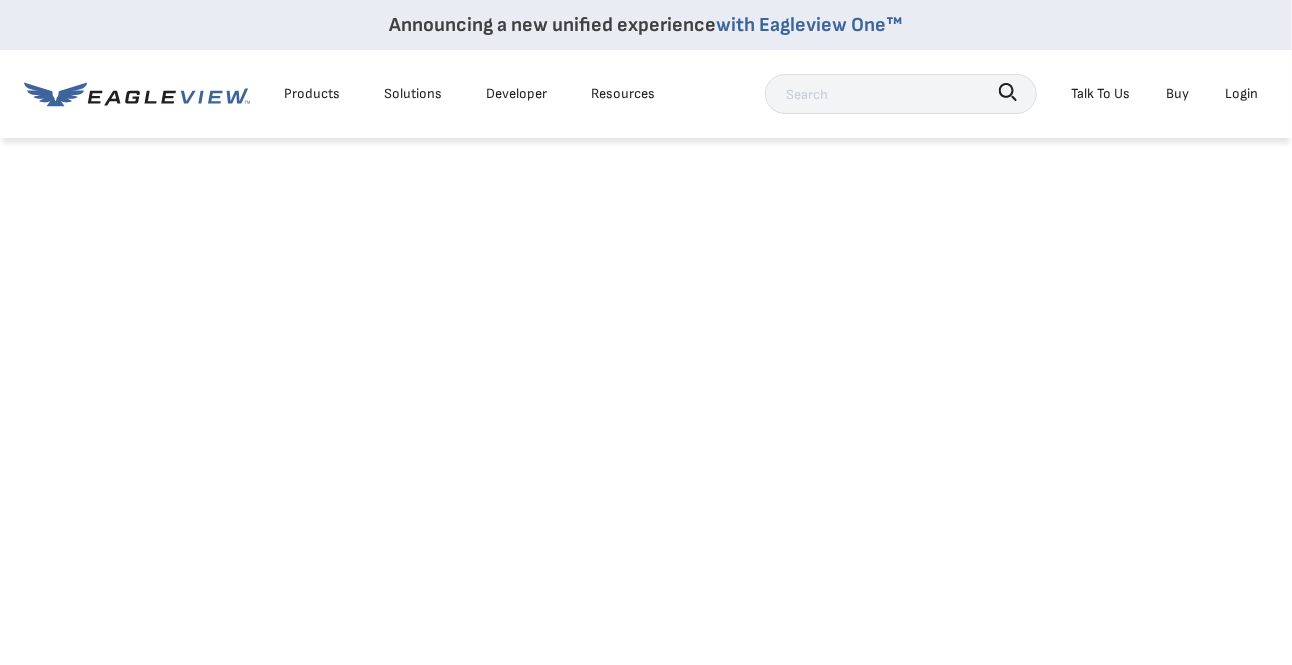 scroll, scrollTop: 0, scrollLeft: 0, axis: both 